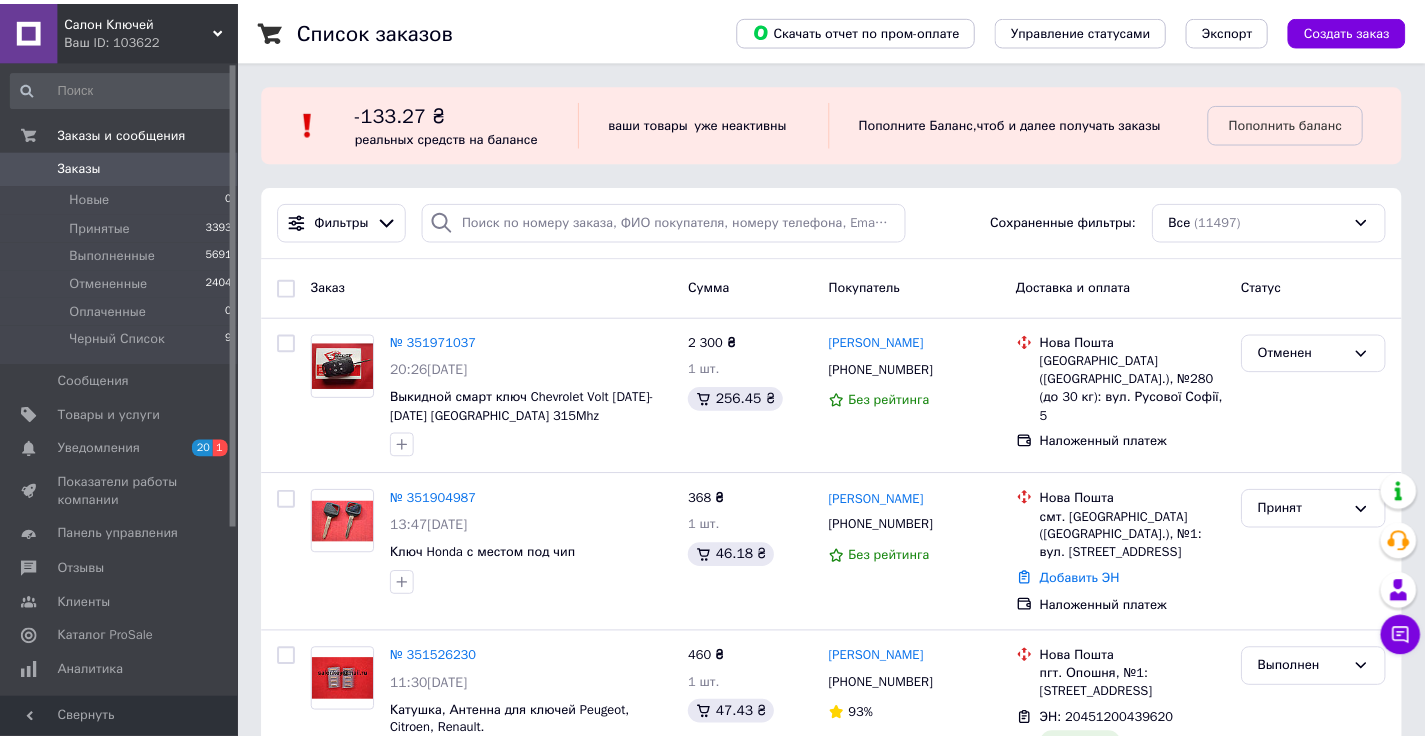 scroll, scrollTop: 0, scrollLeft: 0, axis: both 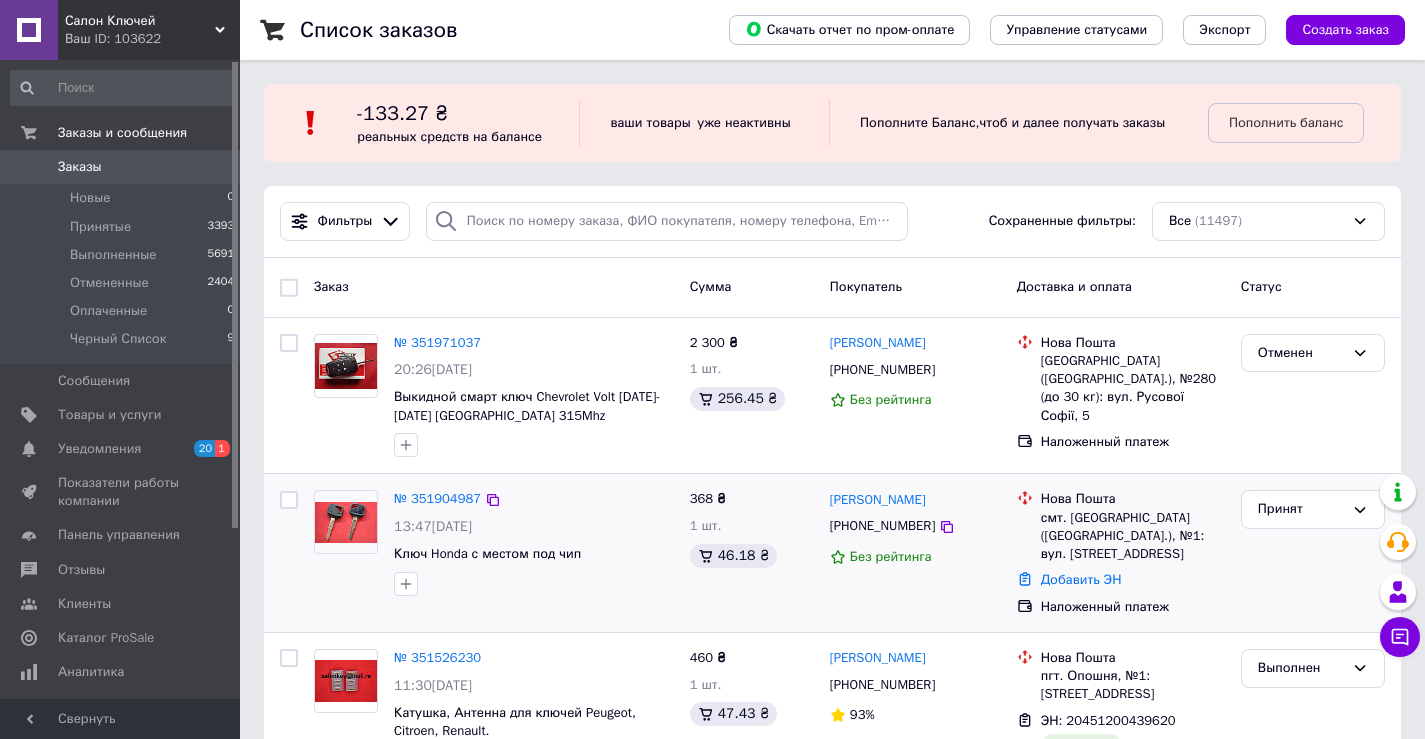 drag, startPoint x: 926, startPoint y: 528, endPoint x: 873, endPoint y: 525, distance: 53.08484 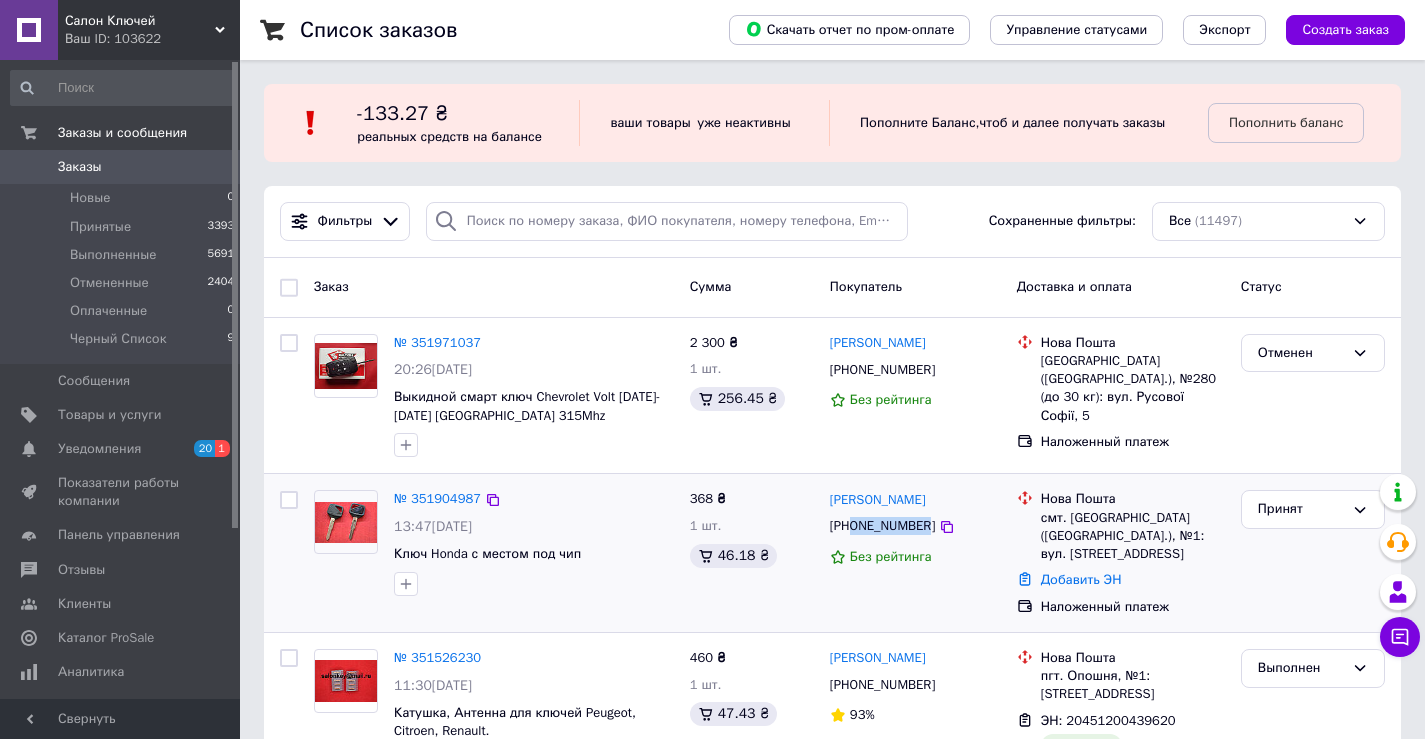 drag, startPoint x: 851, startPoint y: 530, endPoint x: 921, endPoint y: 530, distance: 70 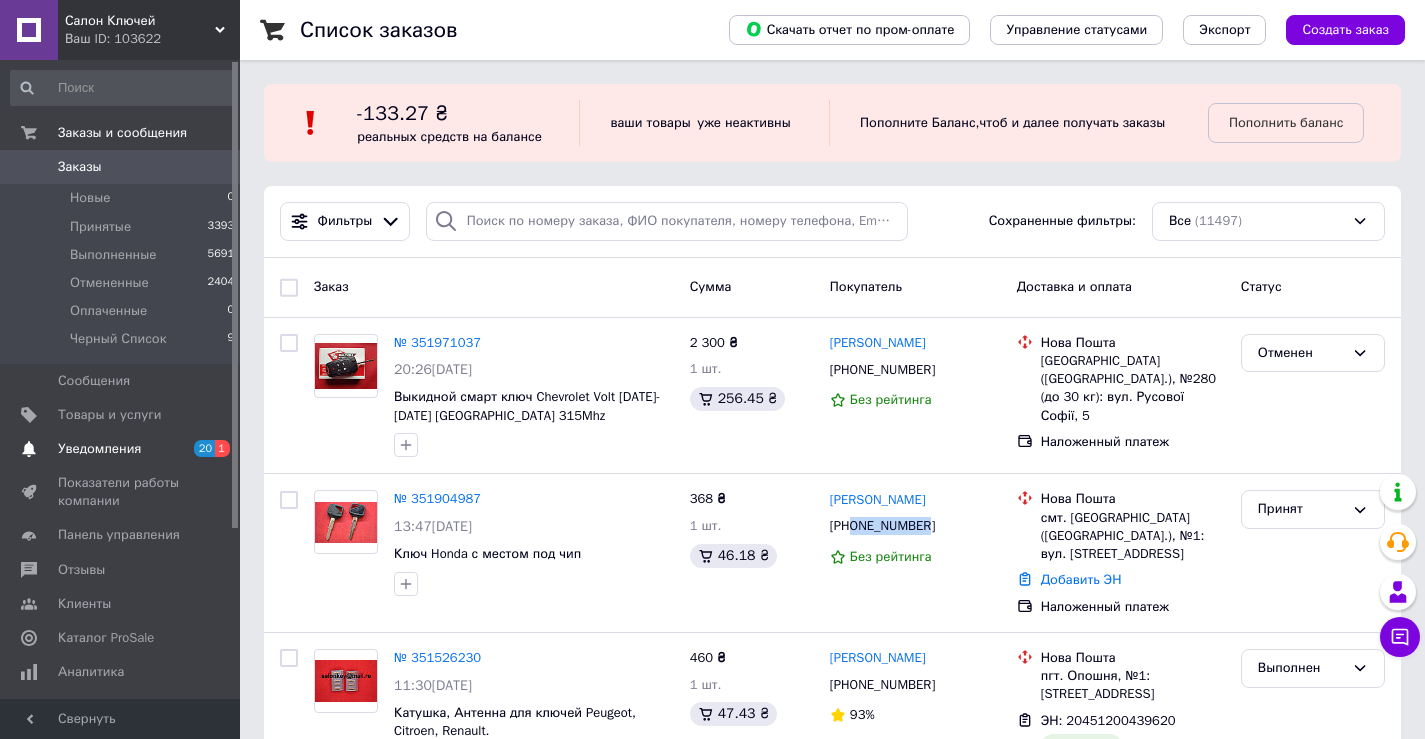 click on "Уведомления" at bounding box center (99, 449) 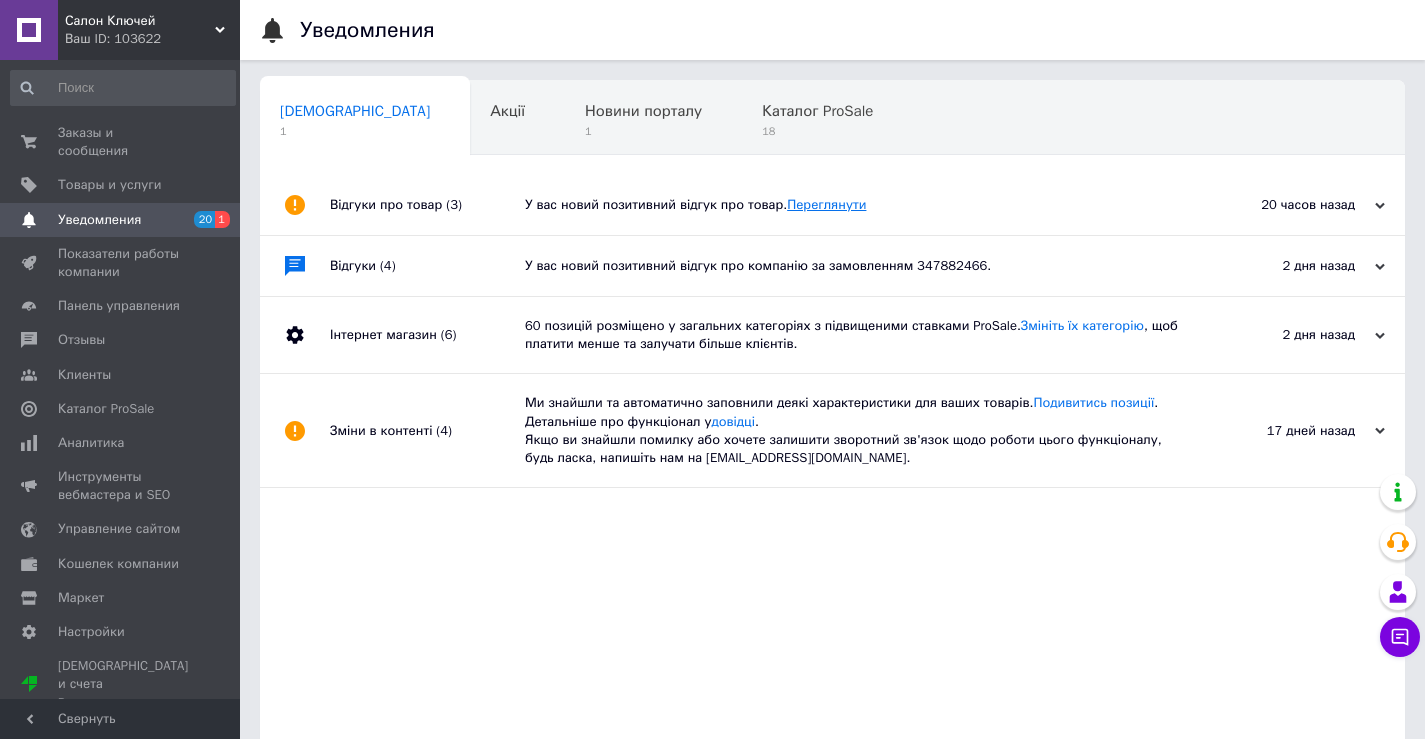 click on "Переглянути" at bounding box center [826, 204] 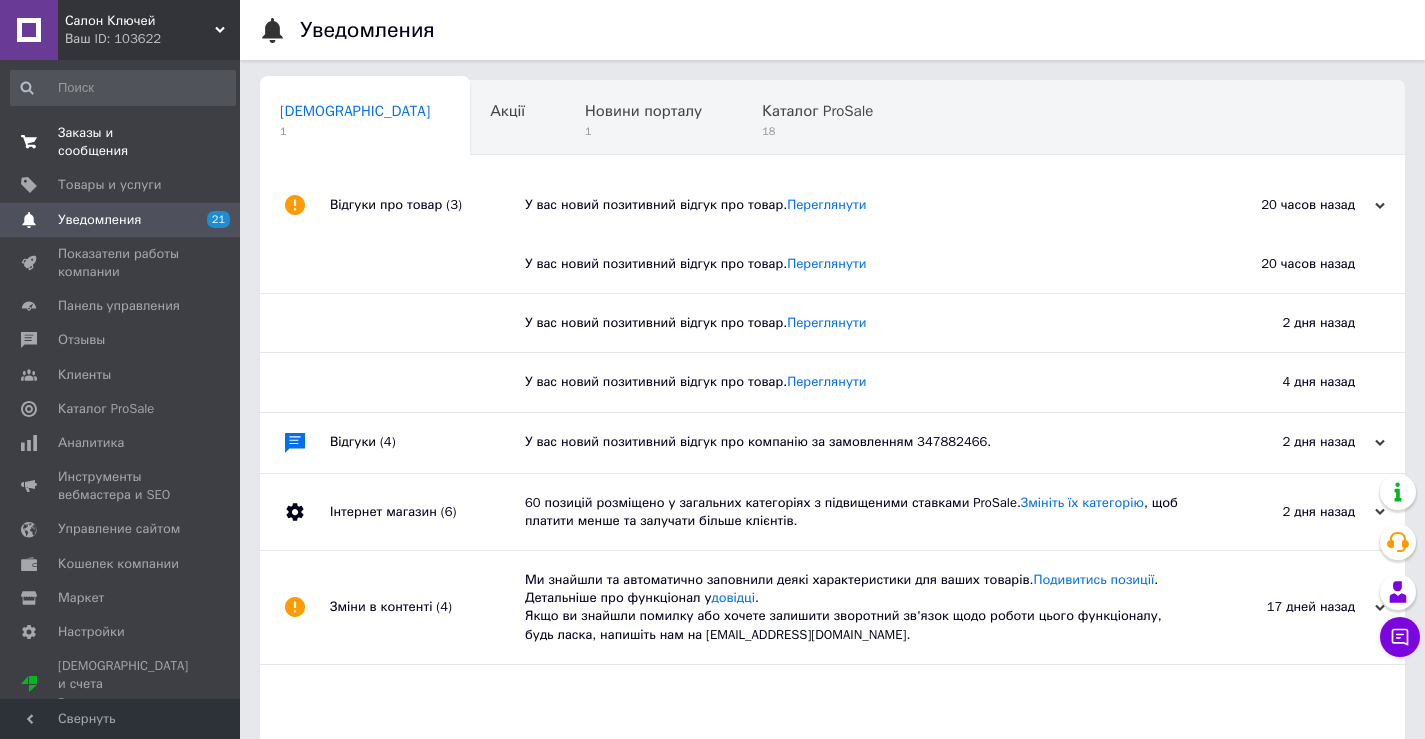 click on "Заказы и сообщения" at bounding box center (121, 142) 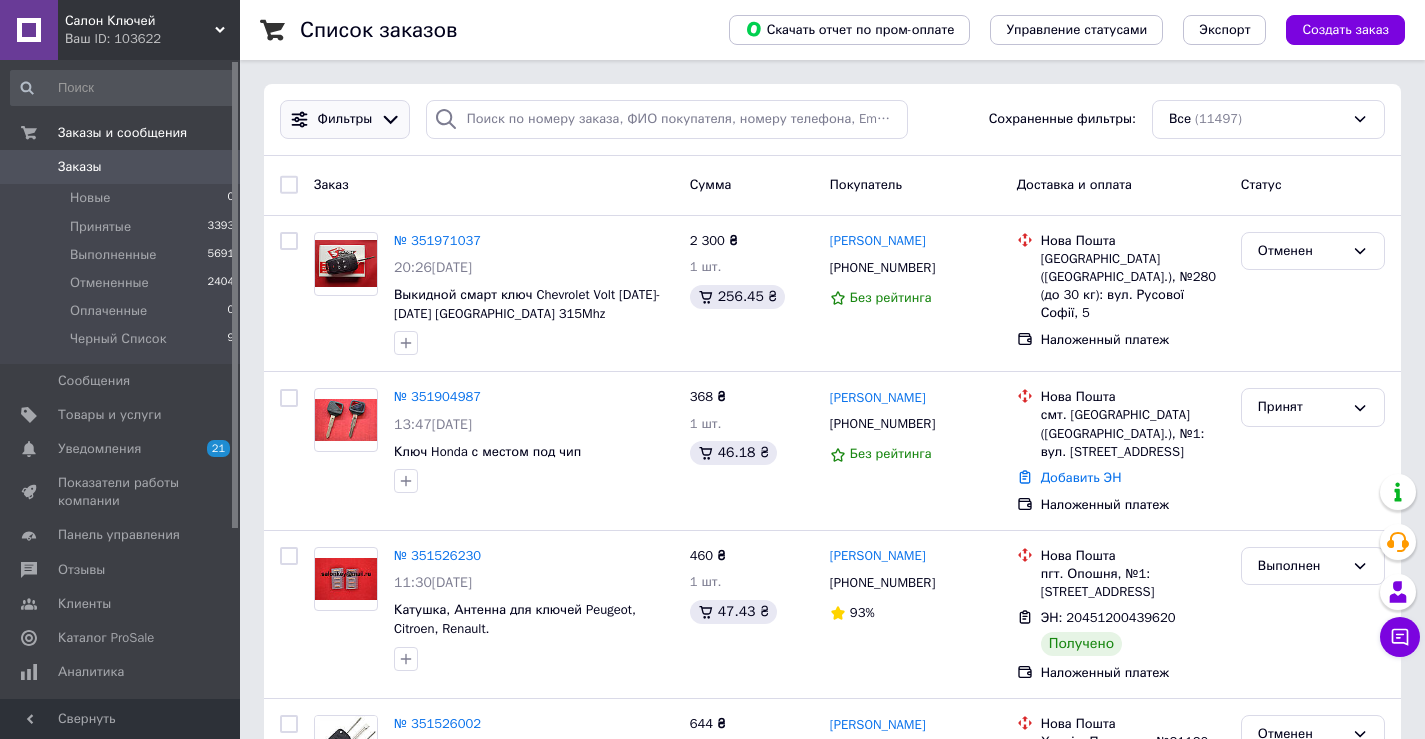 click 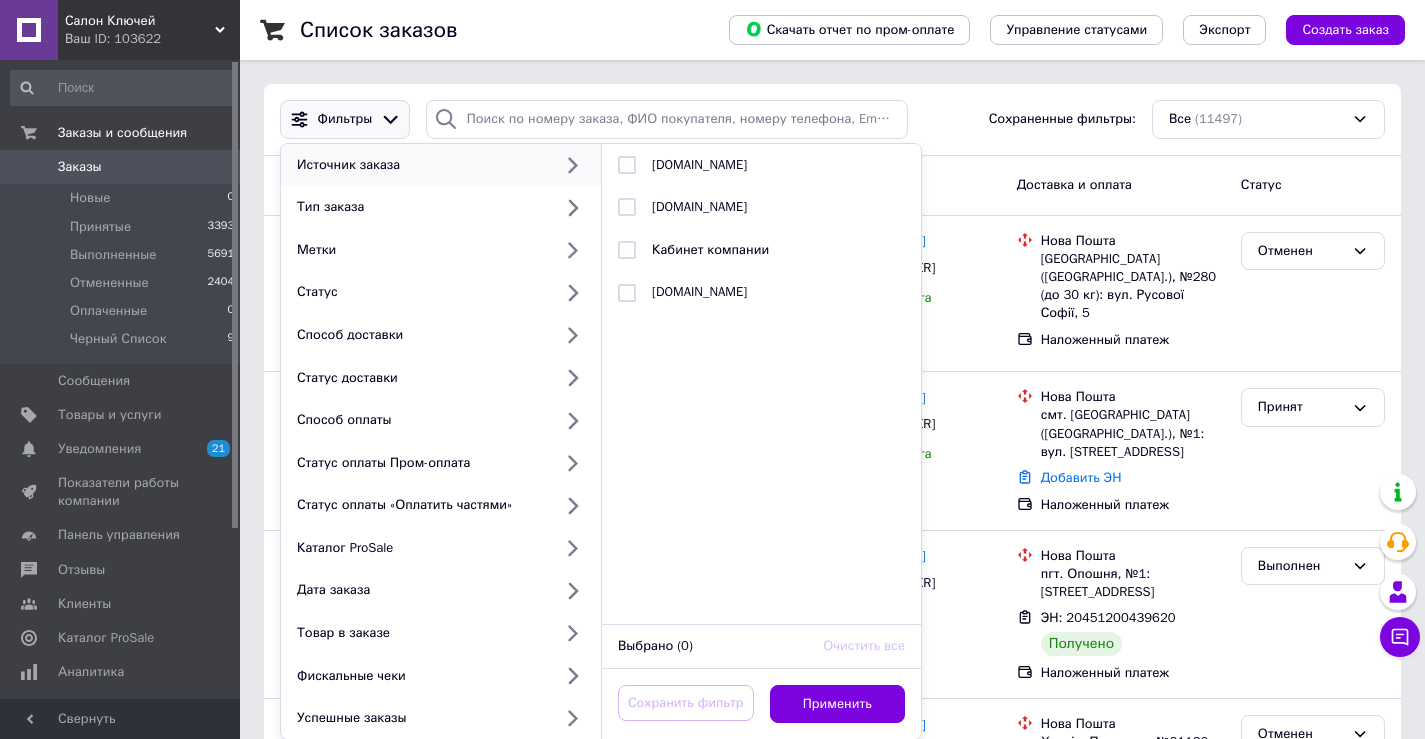 click 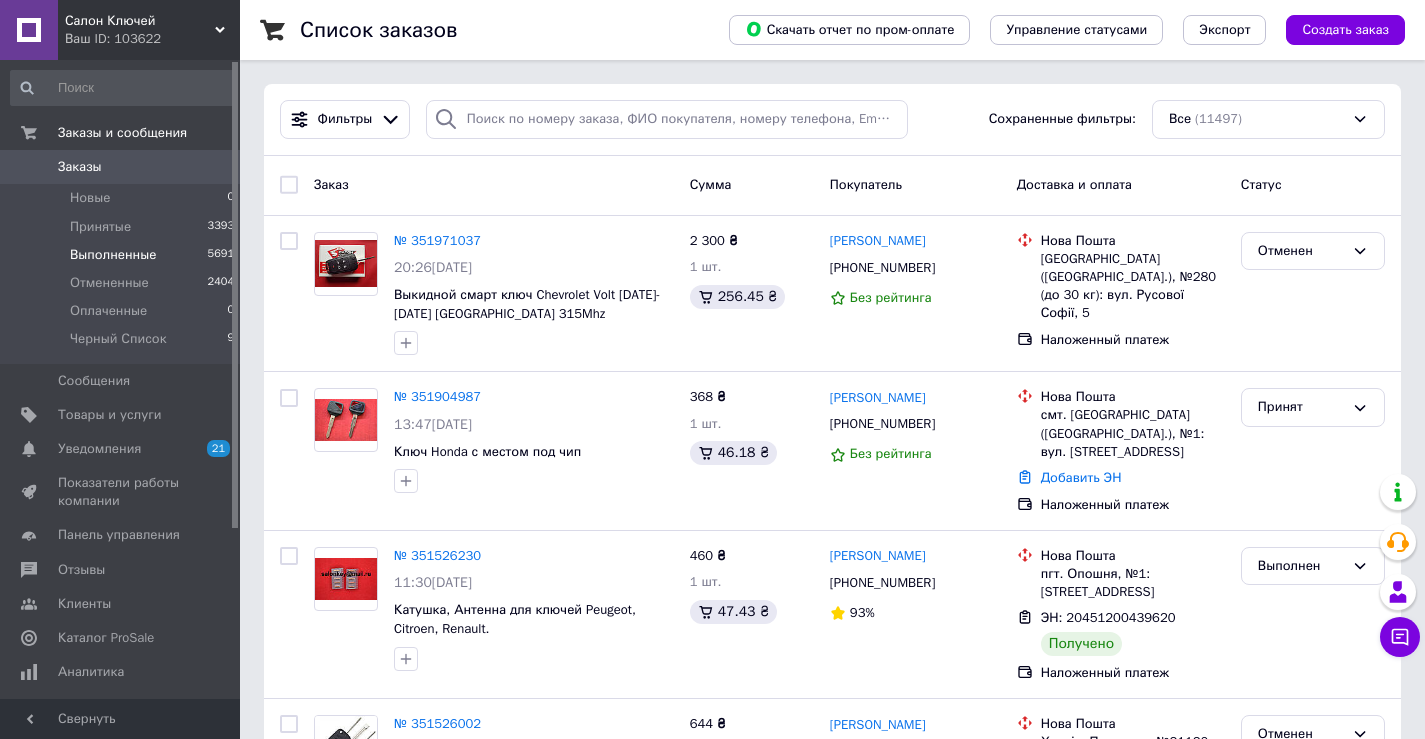click on "Выполненные" at bounding box center (113, 255) 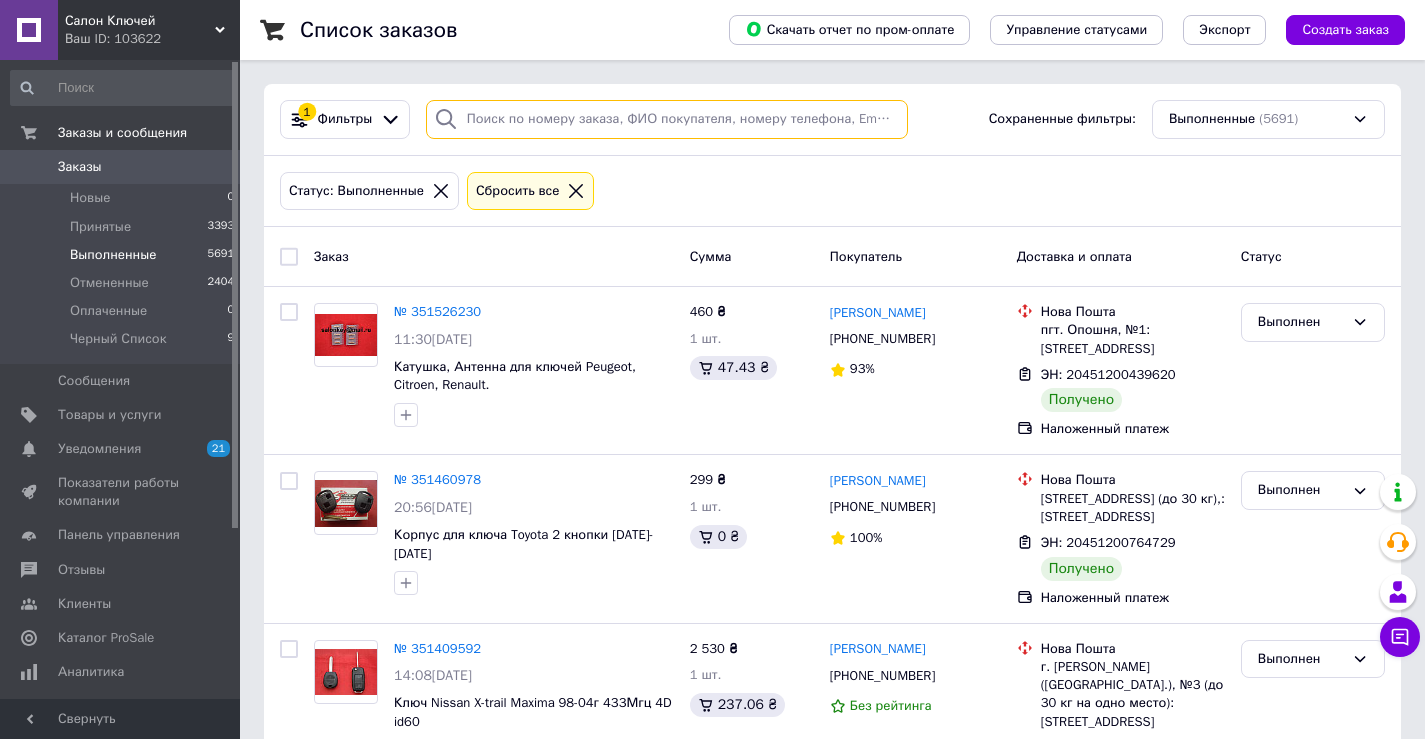 click at bounding box center (667, 119) 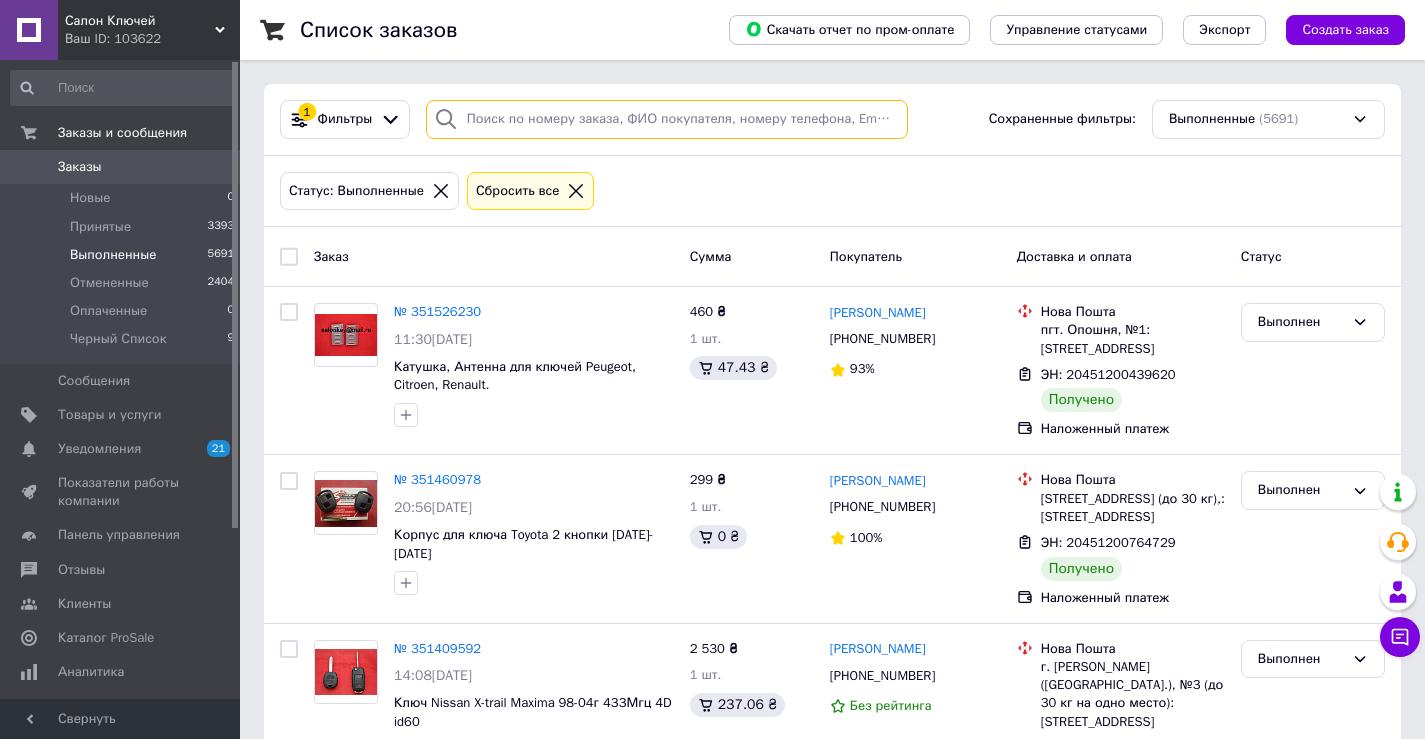 drag, startPoint x: 546, startPoint y: 118, endPoint x: 834, endPoint y: 114, distance: 288.02777 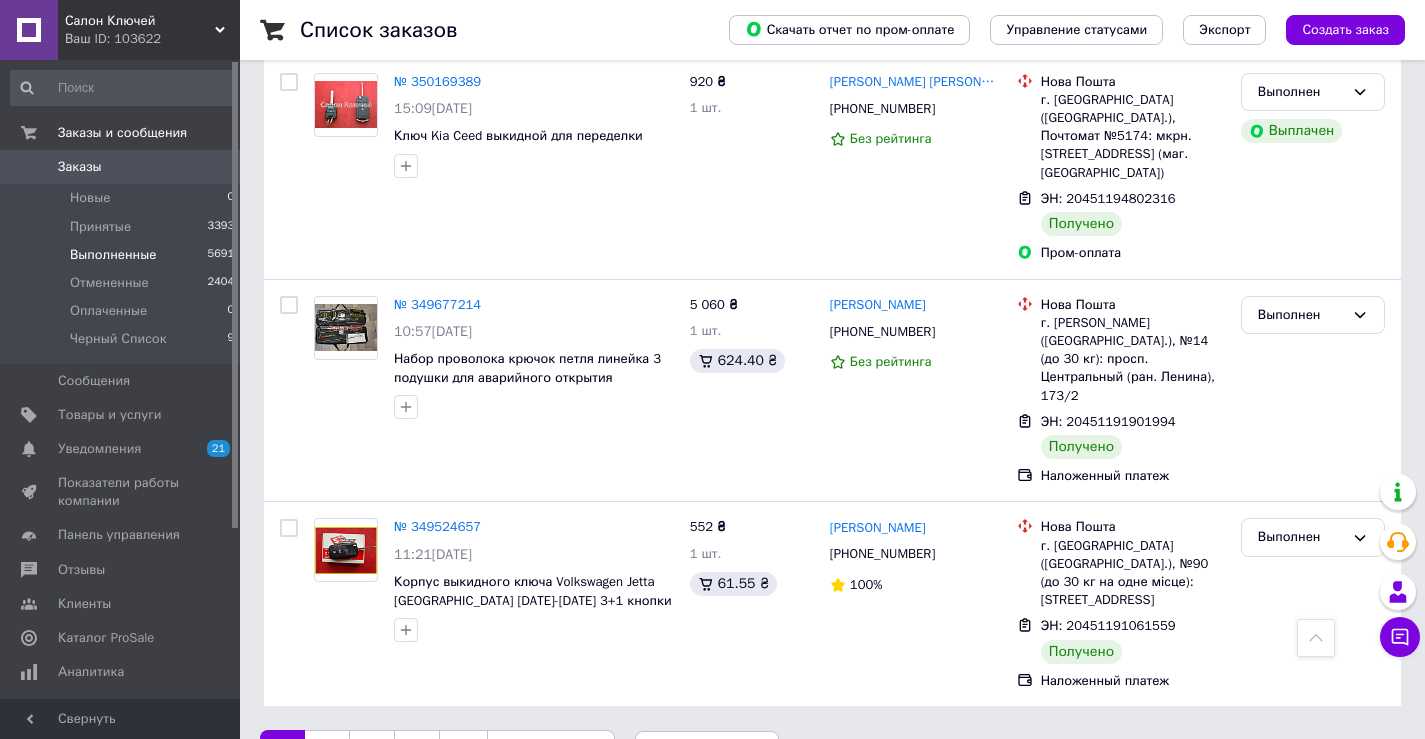 scroll, scrollTop: 3446, scrollLeft: 0, axis: vertical 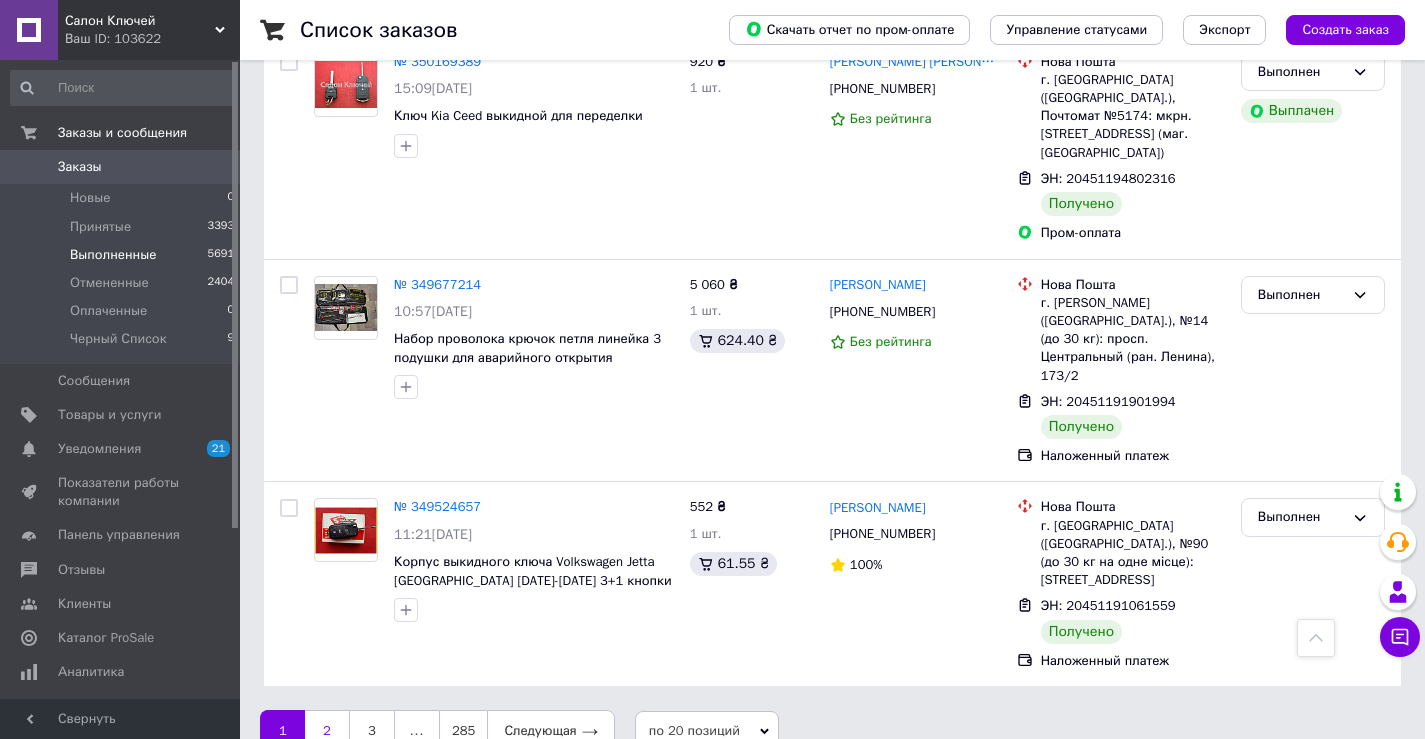 click on "2" at bounding box center [327, 731] 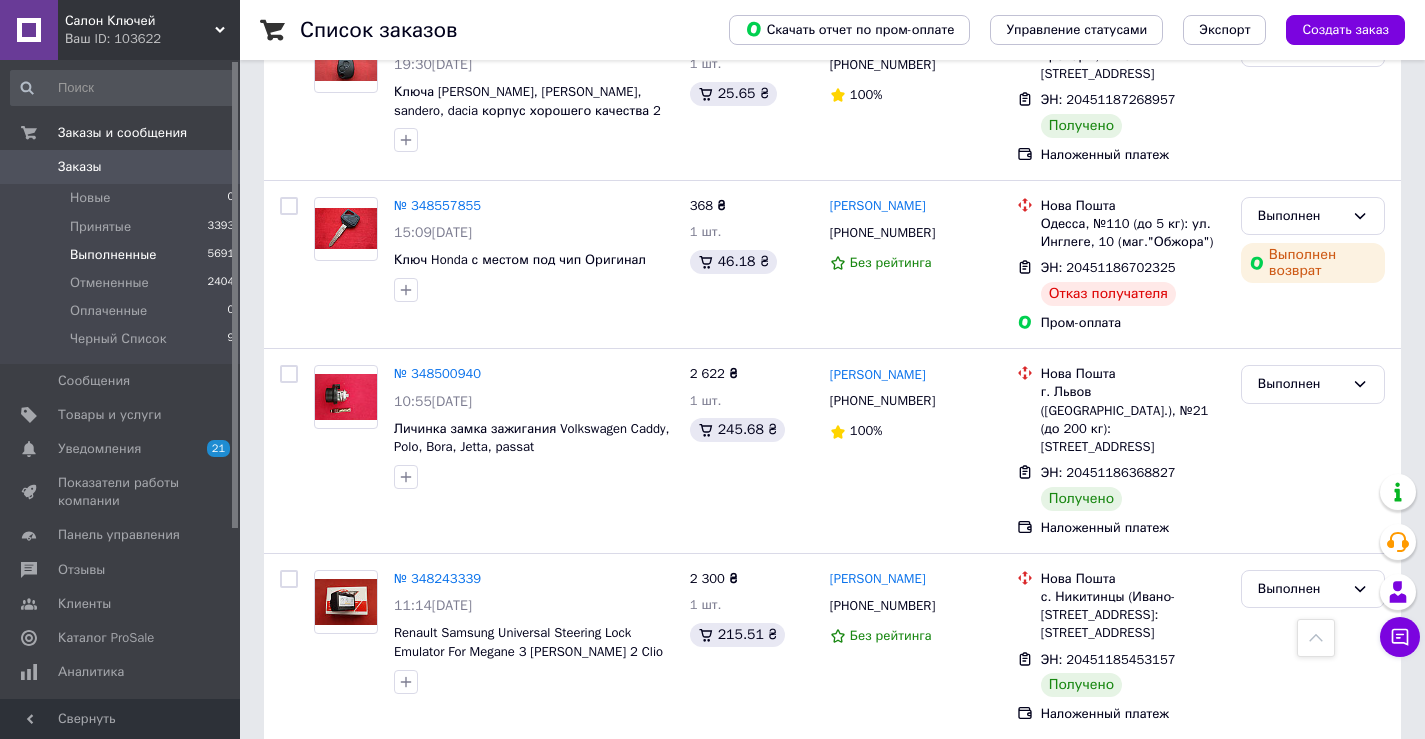 scroll, scrollTop: 2000, scrollLeft: 0, axis: vertical 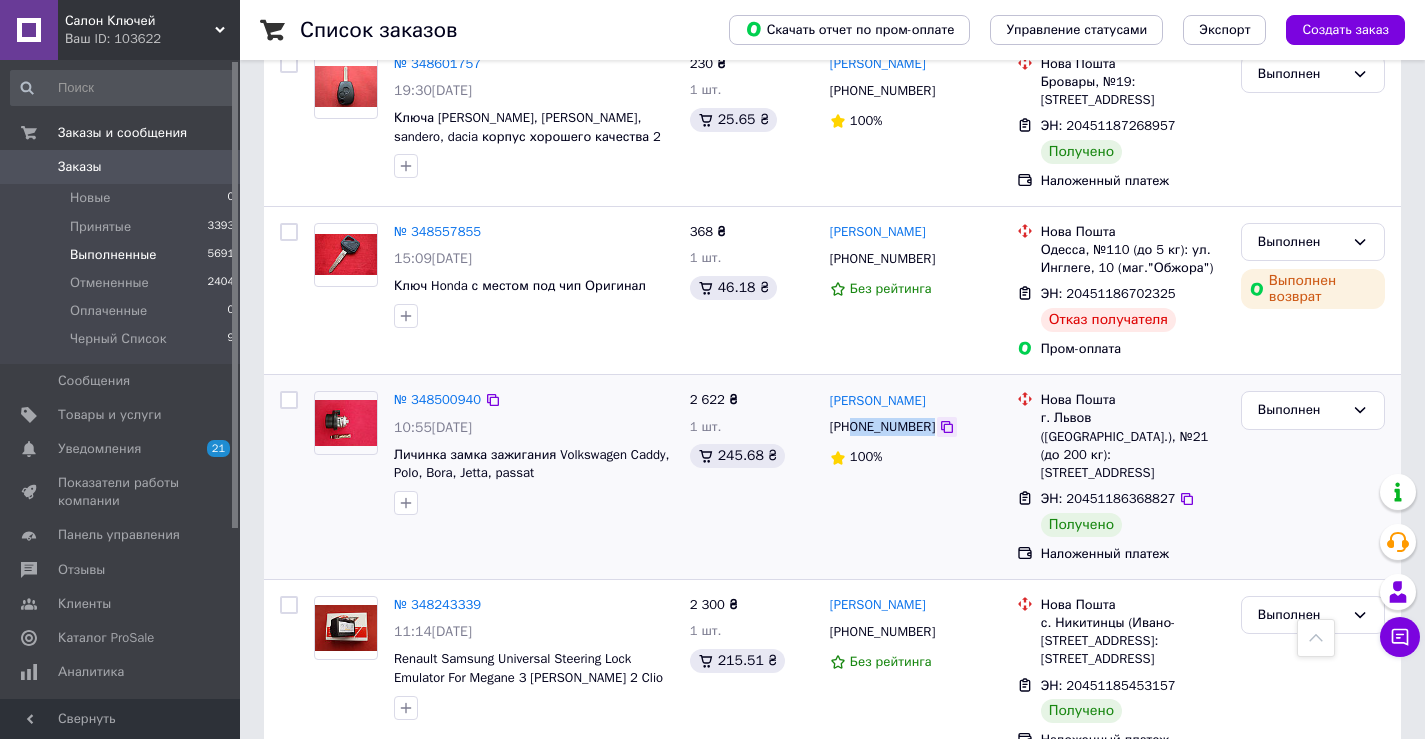 drag, startPoint x: 852, startPoint y: 361, endPoint x: 930, endPoint y: 363, distance: 78.025635 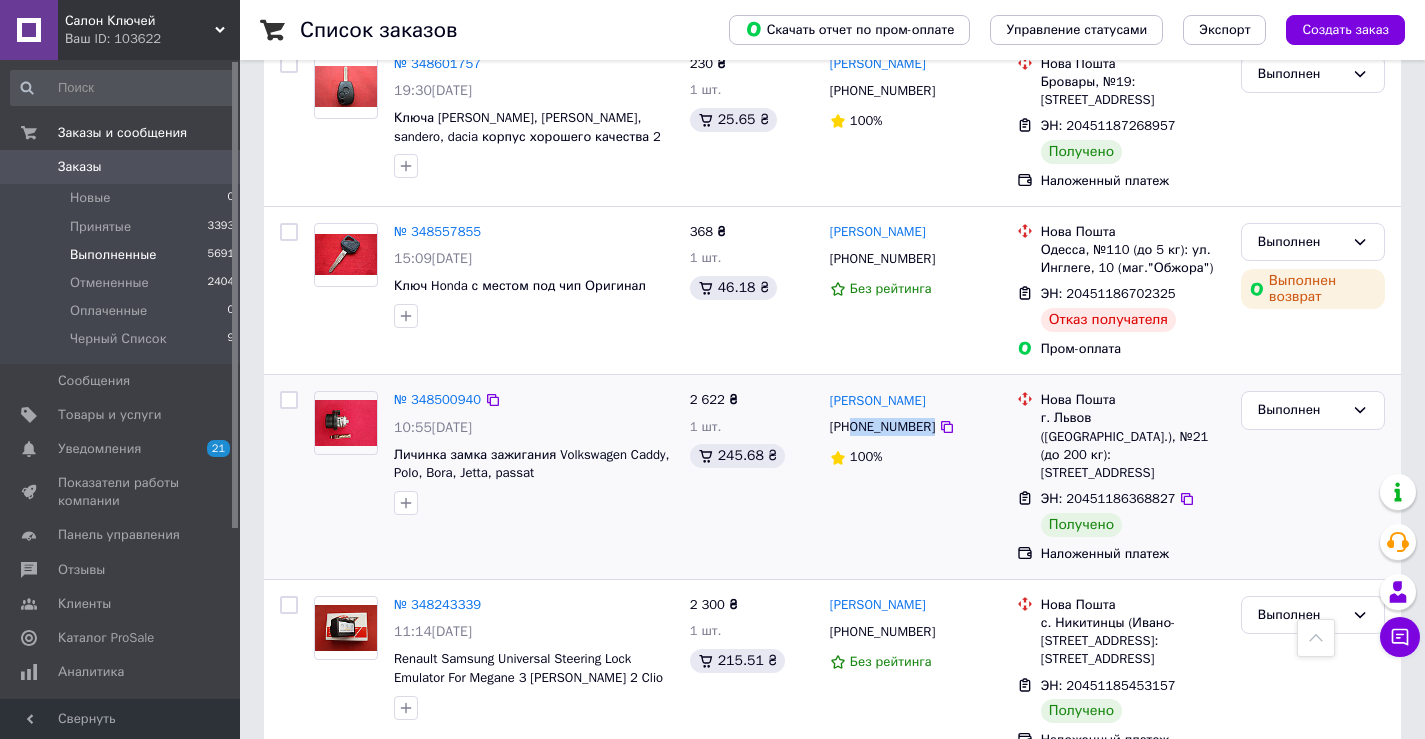 copy on "0971575400" 